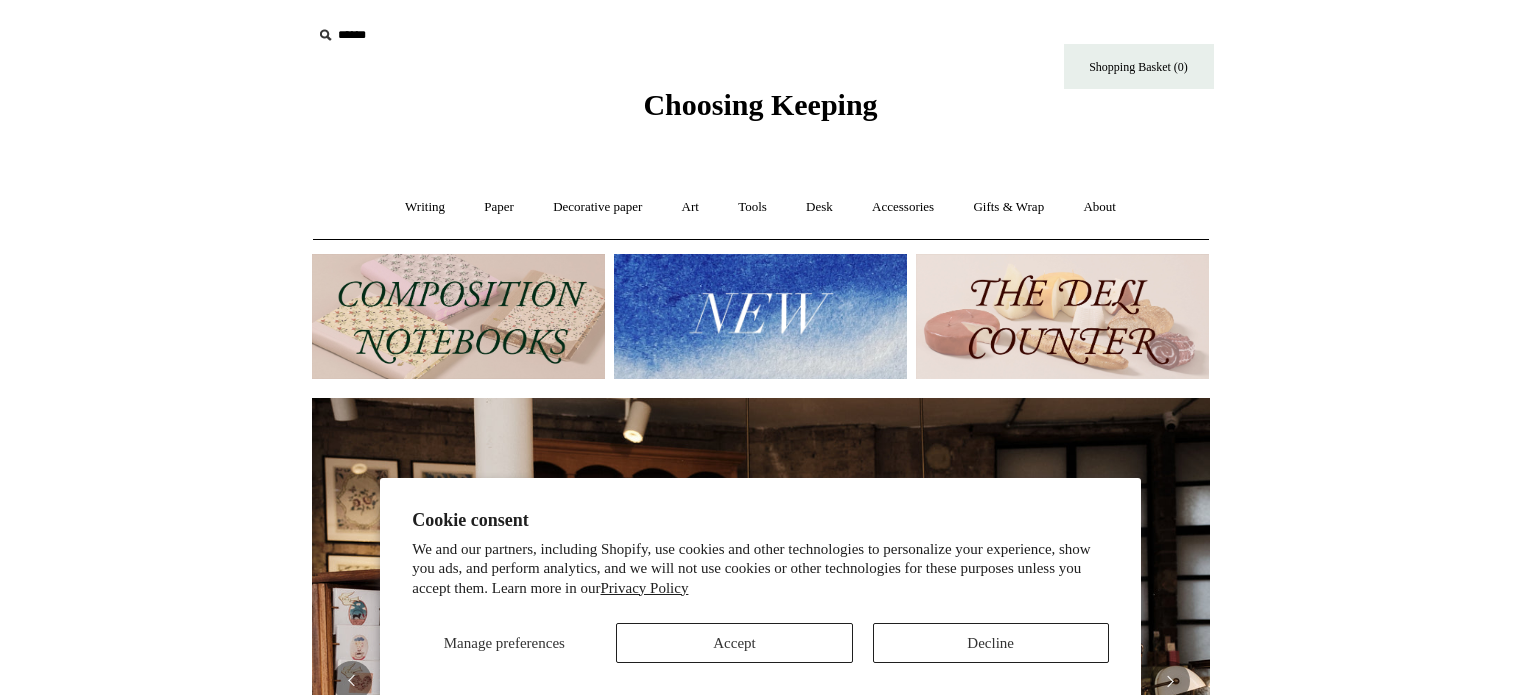 scroll, scrollTop: 0, scrollLeft: 0, axis: both 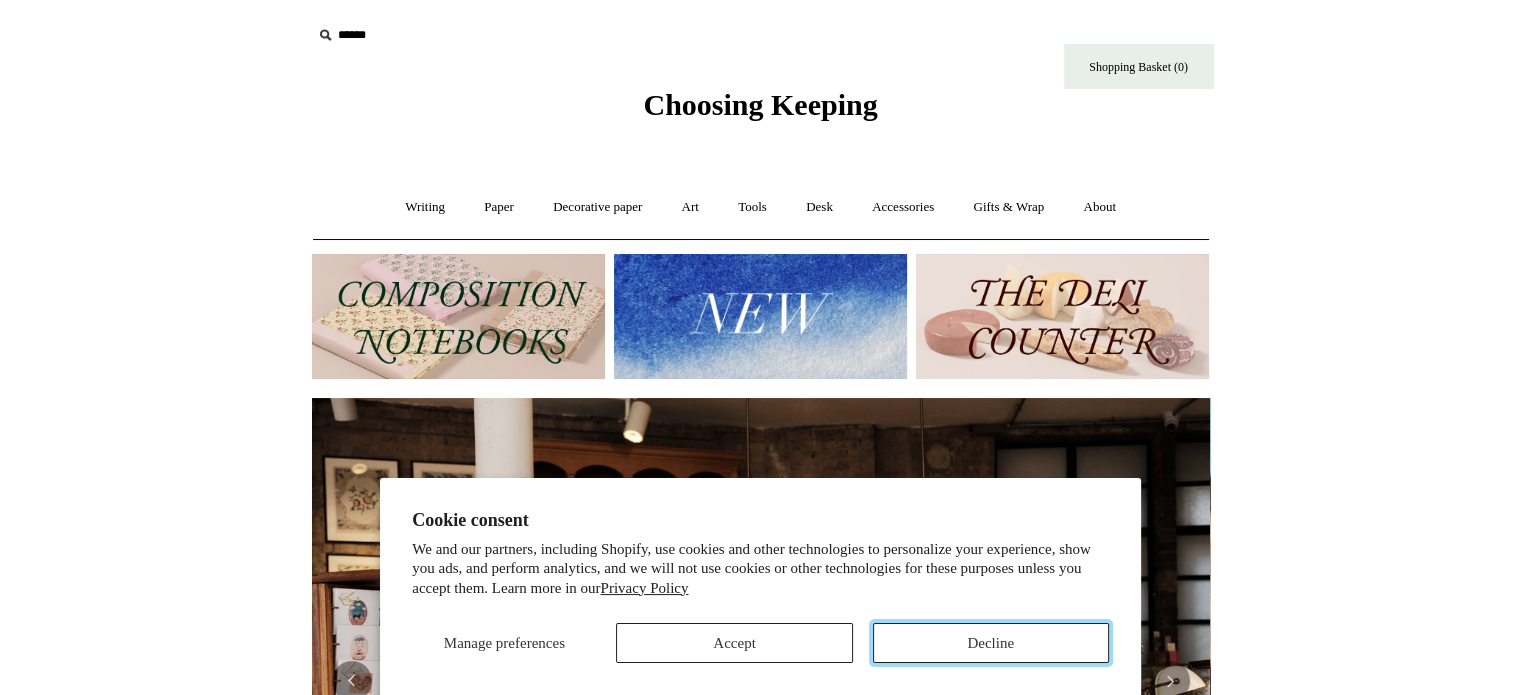 click on "Decline" at bounding box center [991, 643] 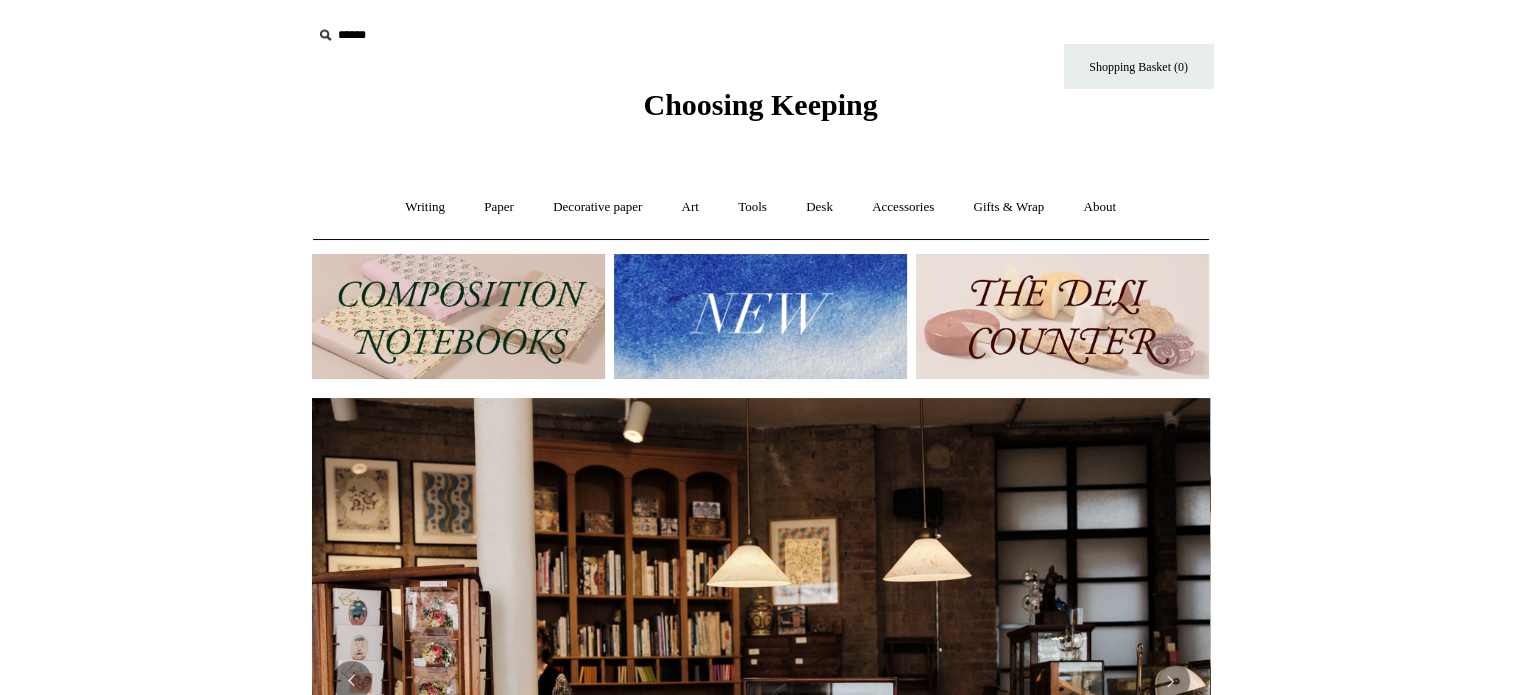 click at bounding box center [1062, 316] 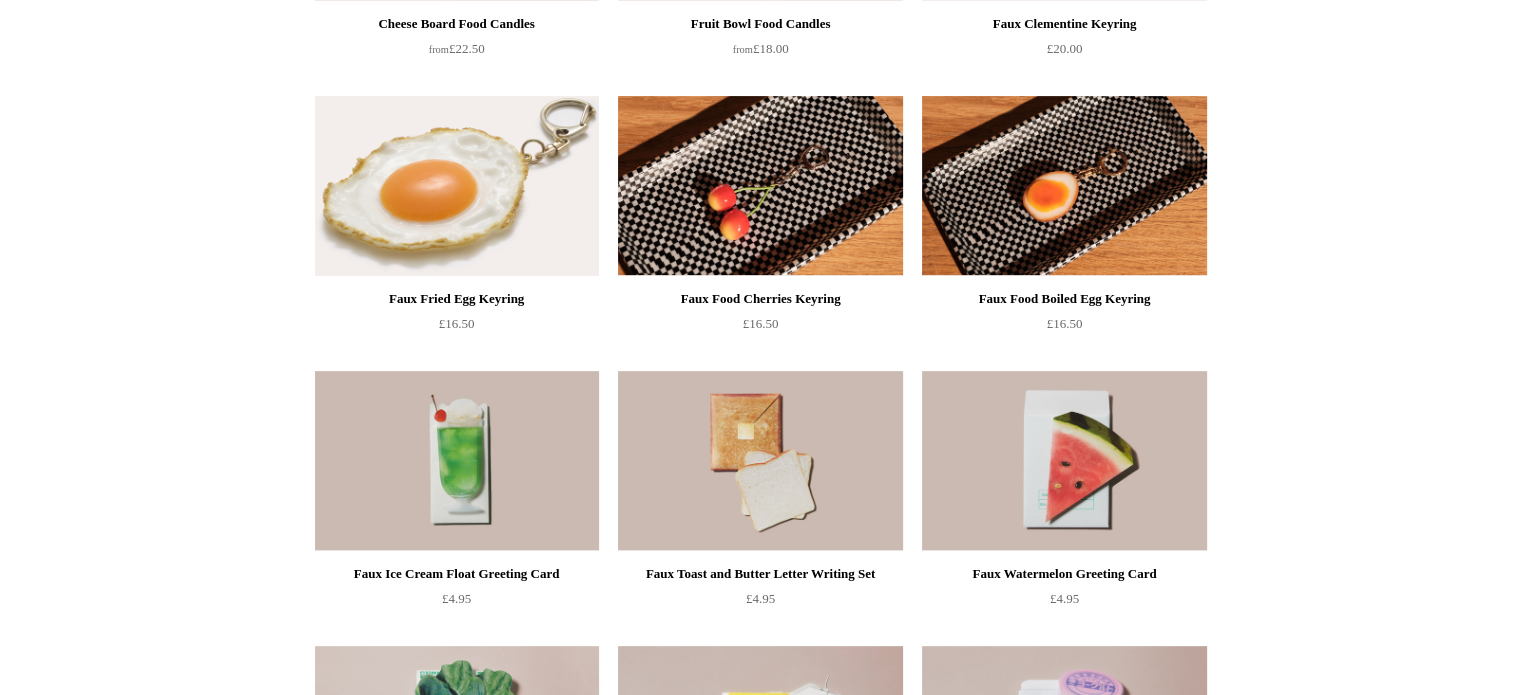 scroll, scrollTop: 600, scrollLeft: 0, axis: vertical 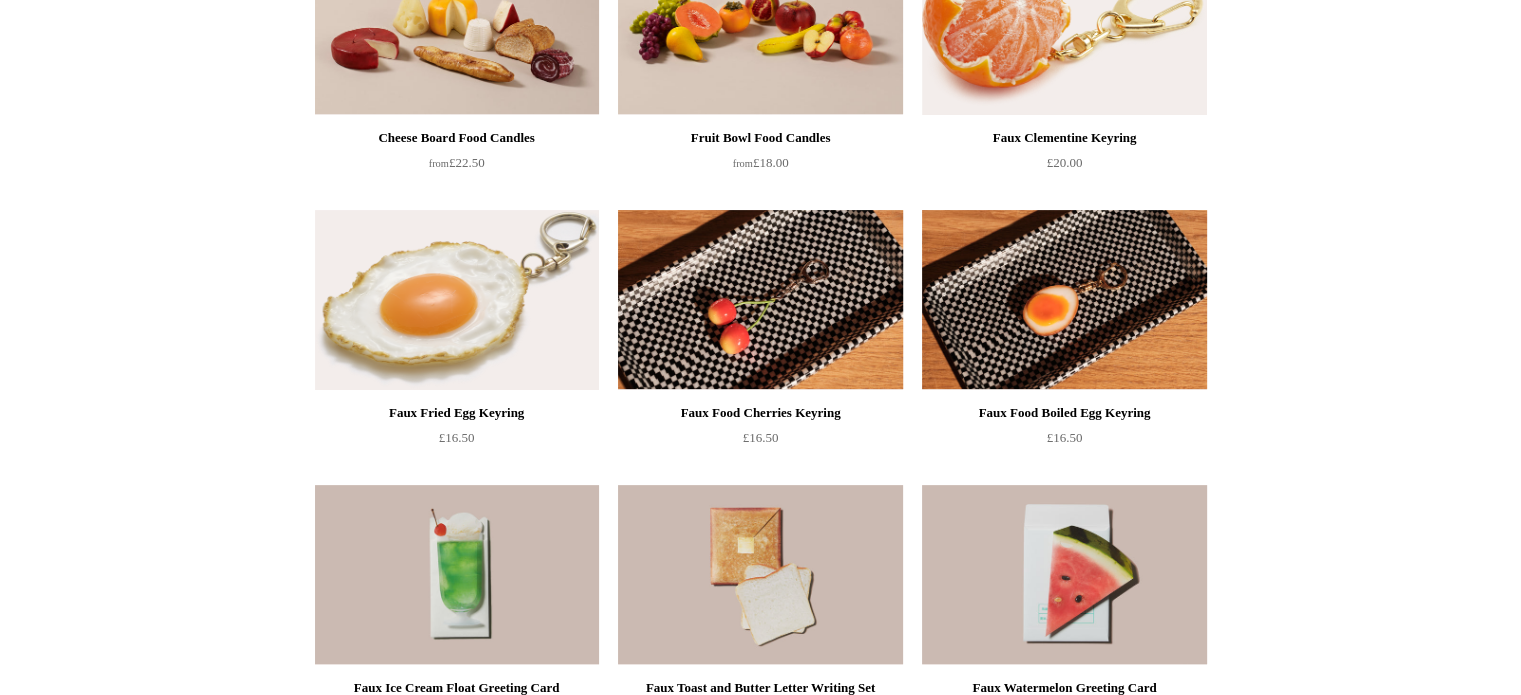 click at bounding box center (760, 300) 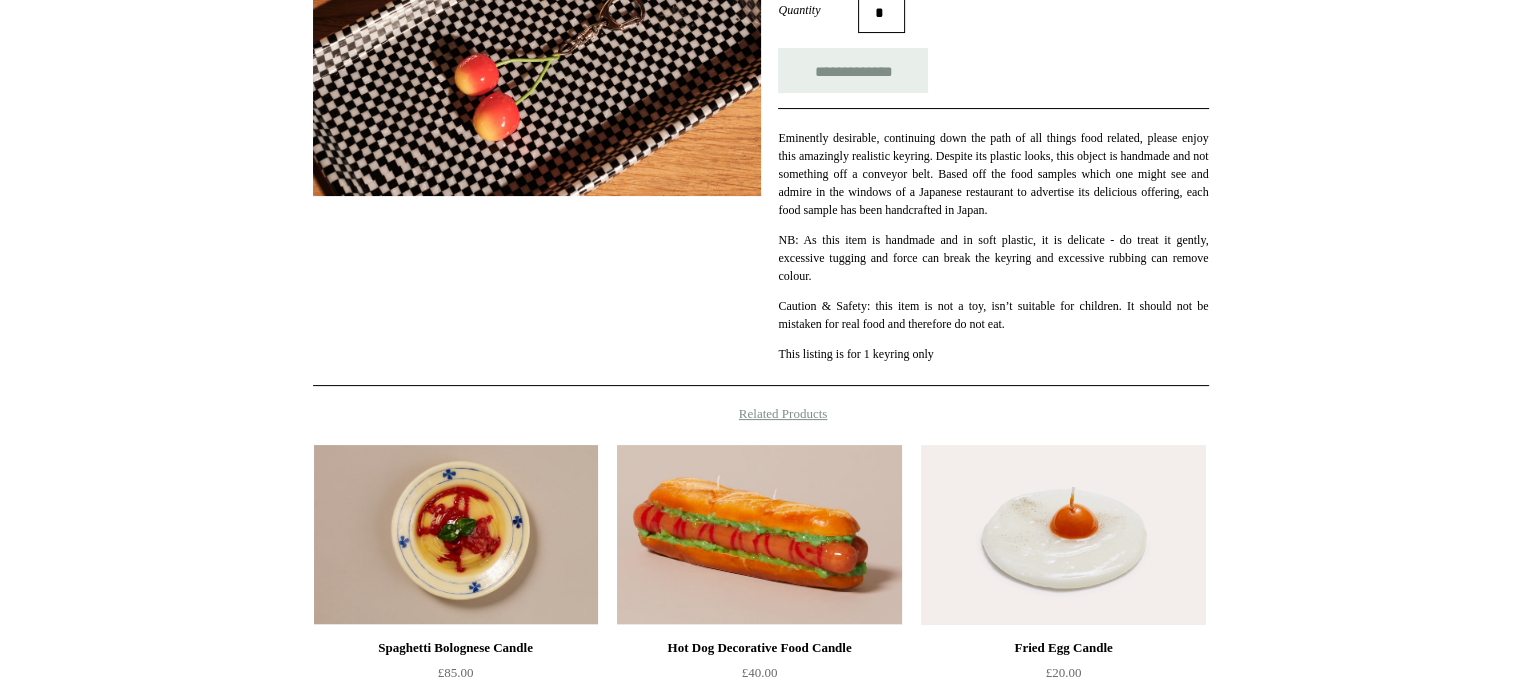 scroll, scrollTop: 400, scrollLeft: 0, axis: vertical 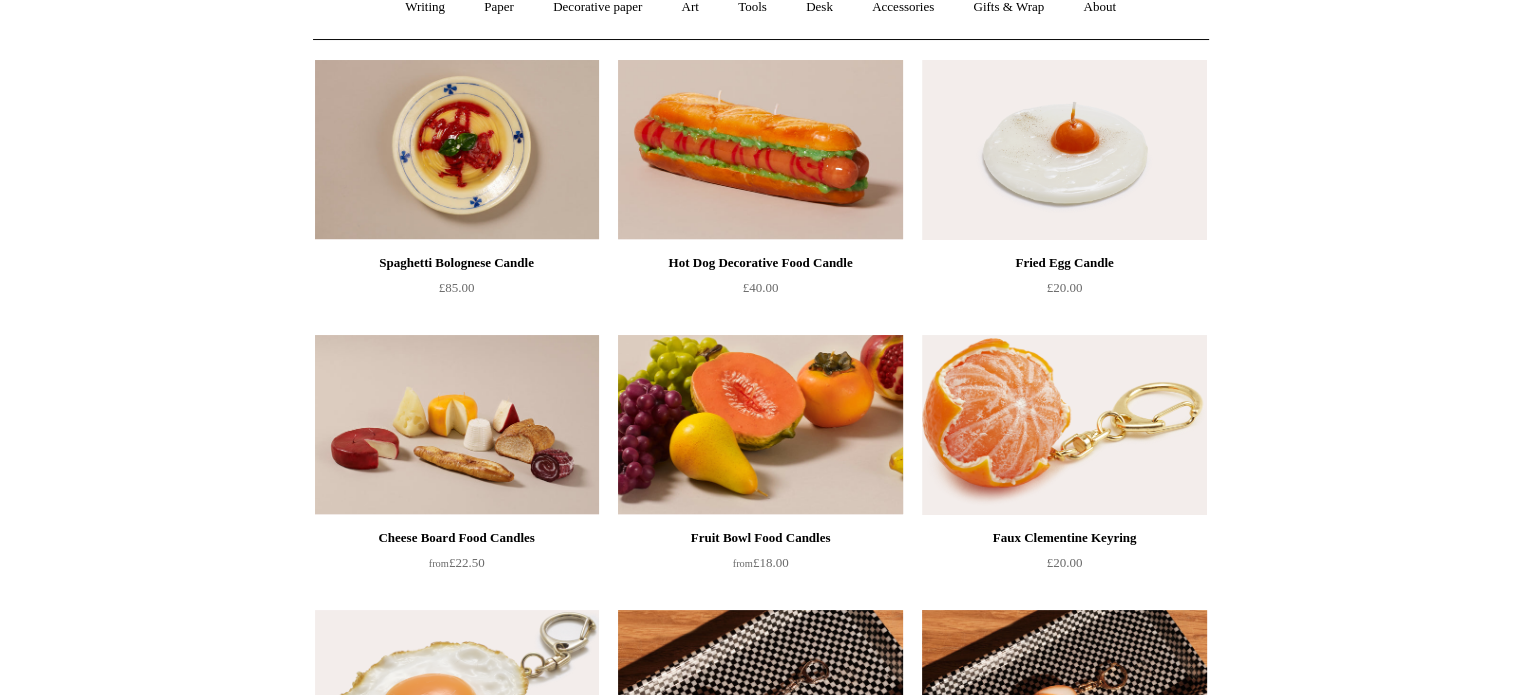 click at bounding box center (760, 425) 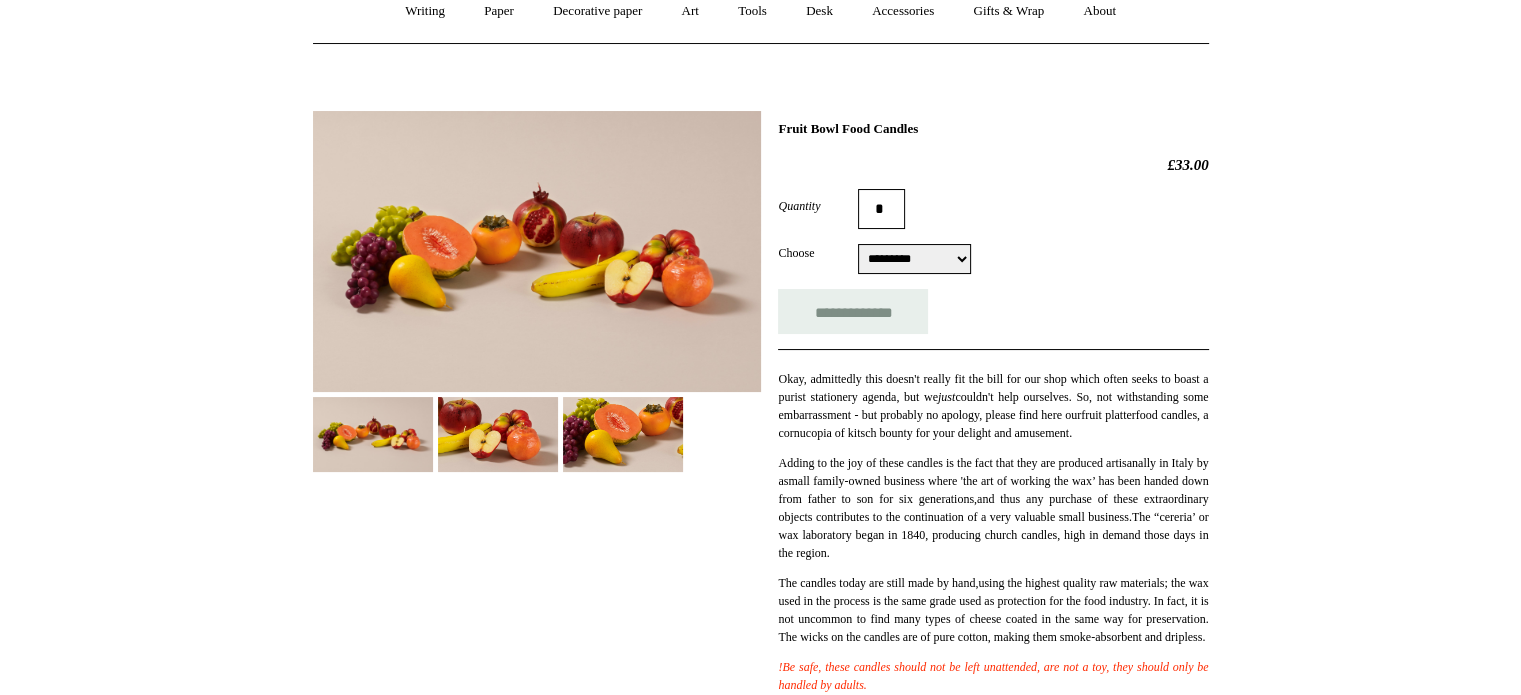 scroll, scrollTop: 200, scrollLeft: 0, axis: vertical 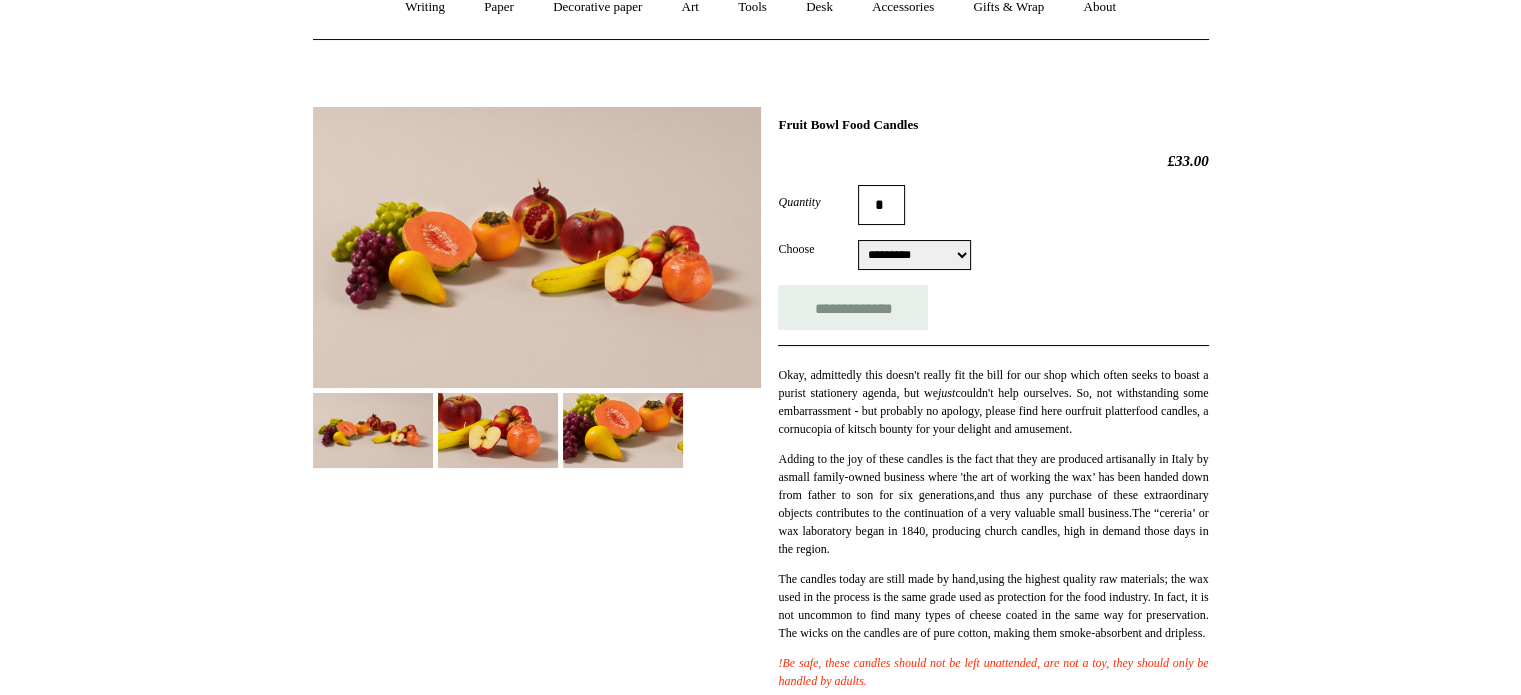 click on "**********" at bounding box center [914, 255] 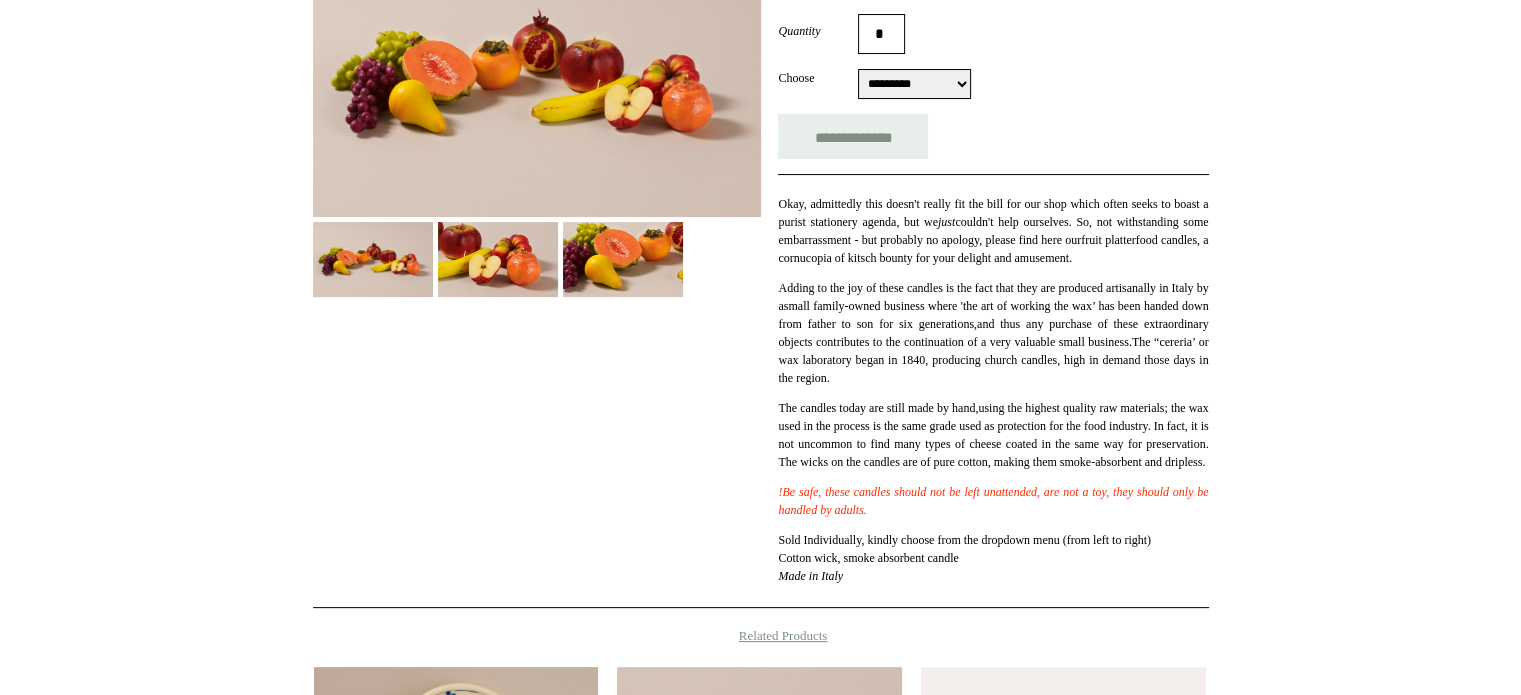 scroll, scrollTop: 0, scrollLeft: 0, axis: both 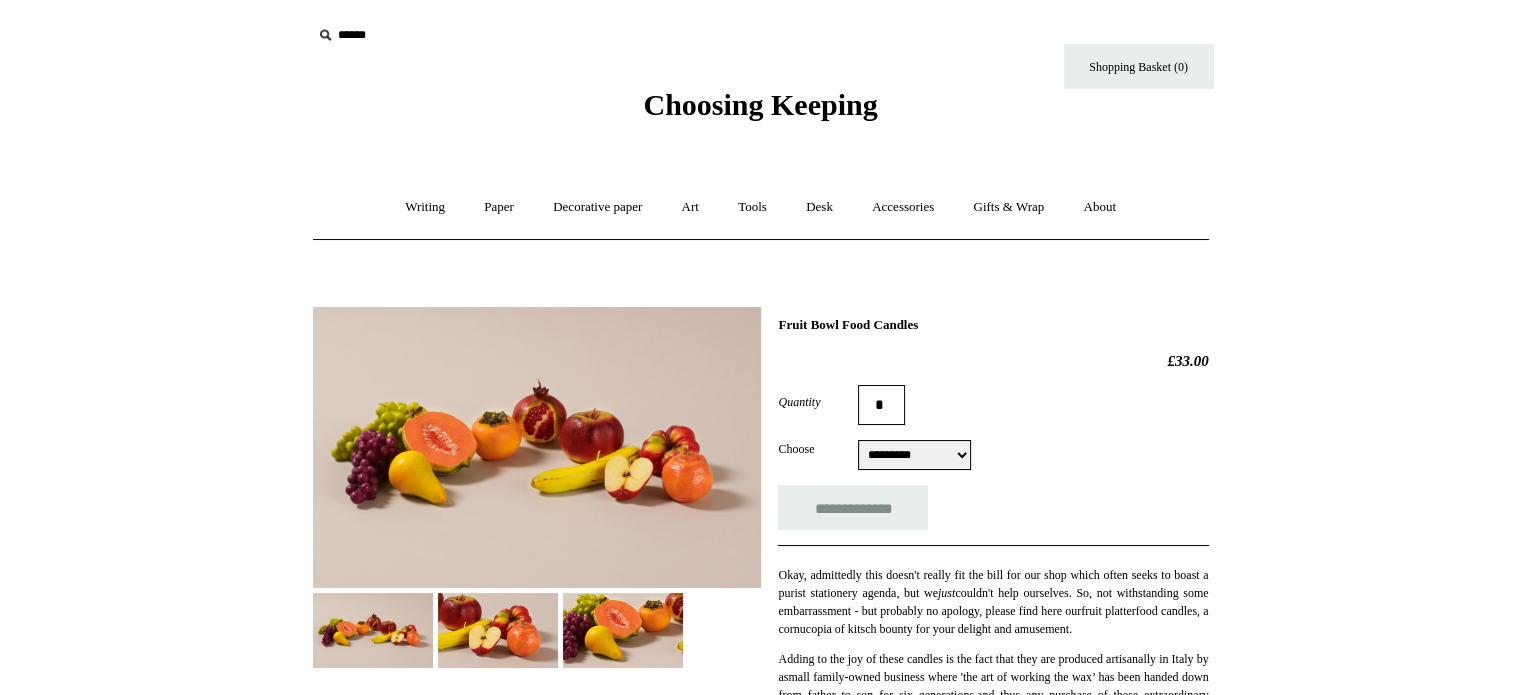 click on "Choosing Keeping" at bounding box center [760, 104] 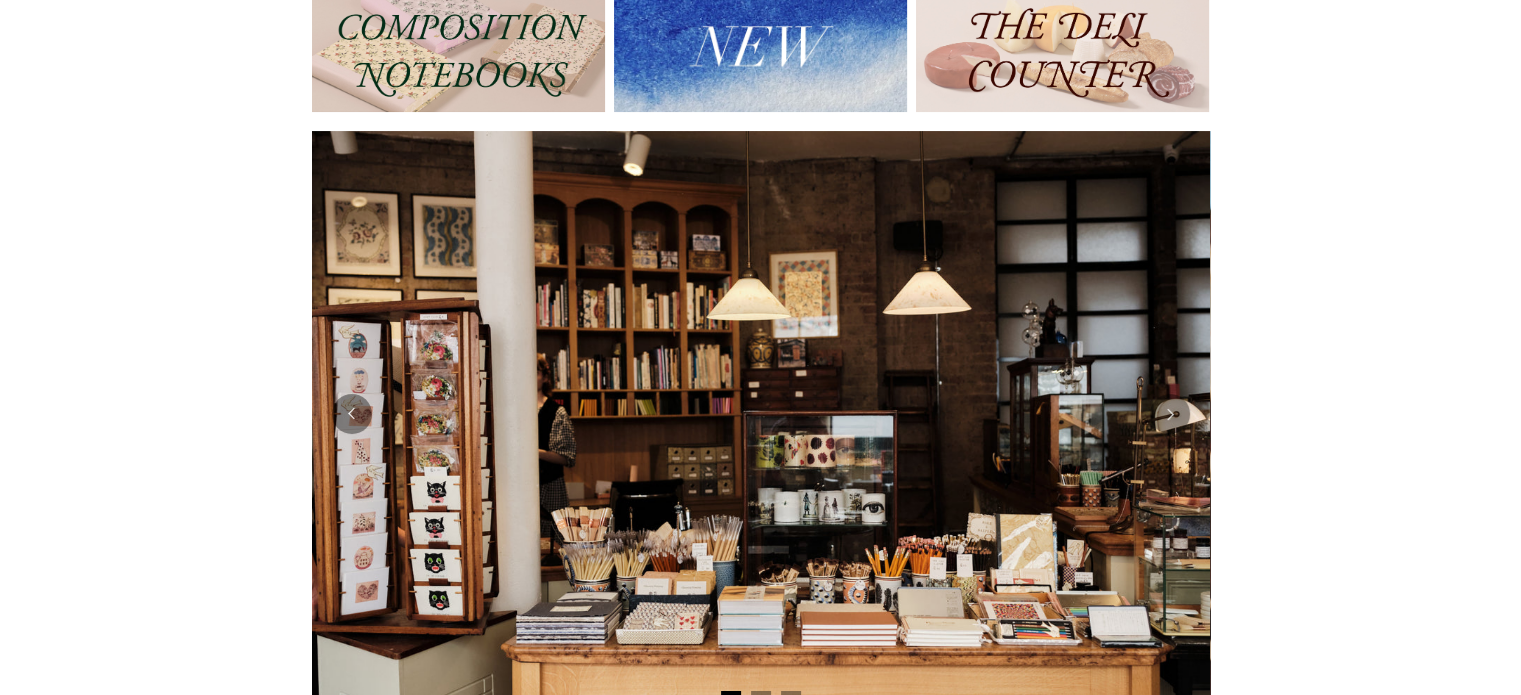 scroll, scrollTop: 300, scrollLeft: 0, axis: vertical 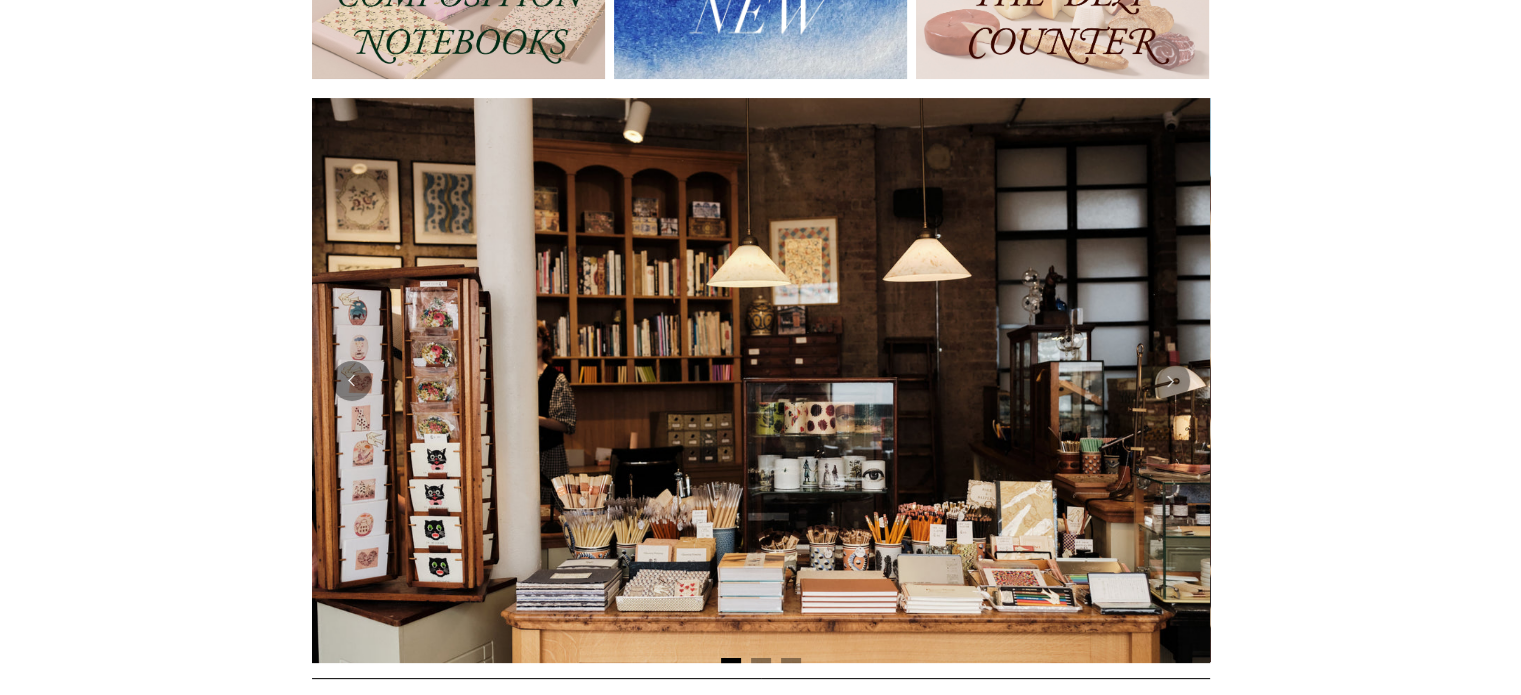 click at bounding box center (760, 16) 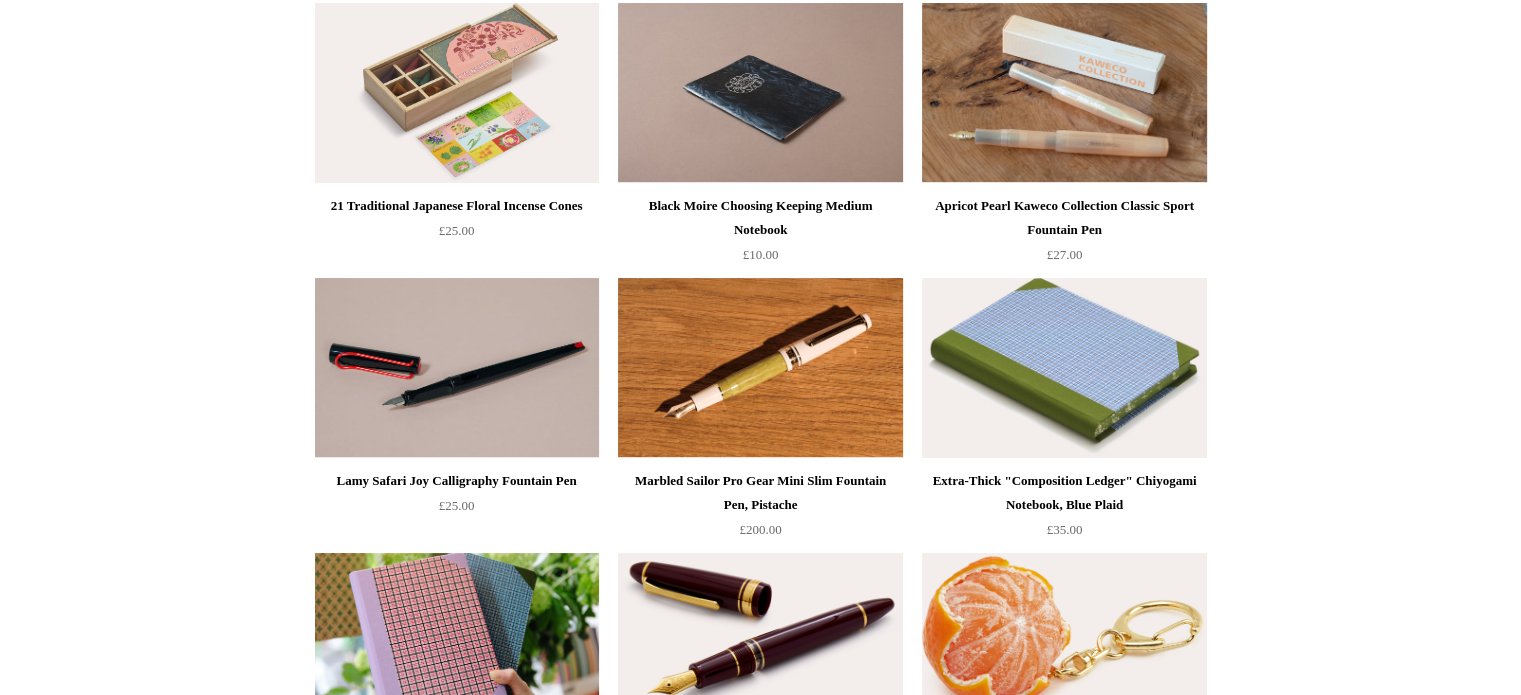 scroll, scrollTop: 0, scrollLeft: 0, axis: both 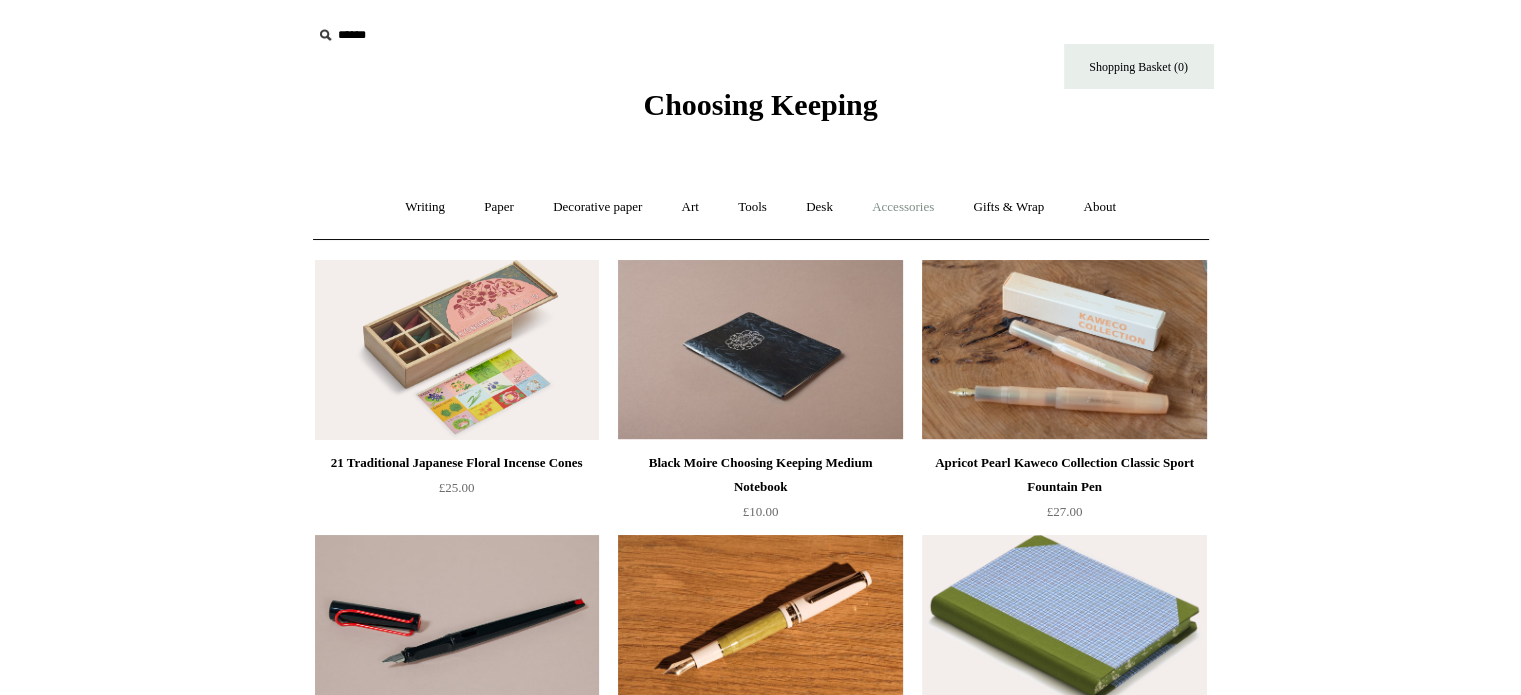 click on "Accessories +" at bounding box center (903, 207) 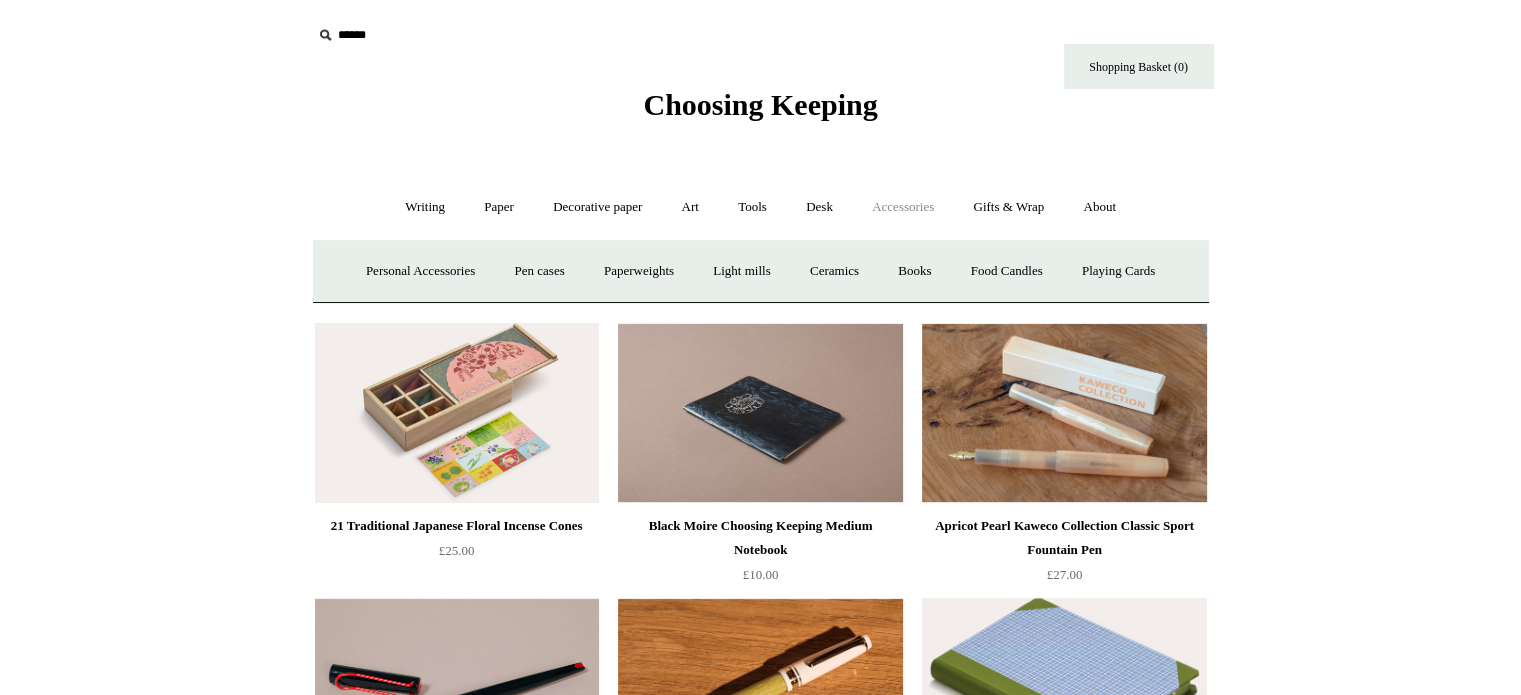 click at bounding box center (435, 35) 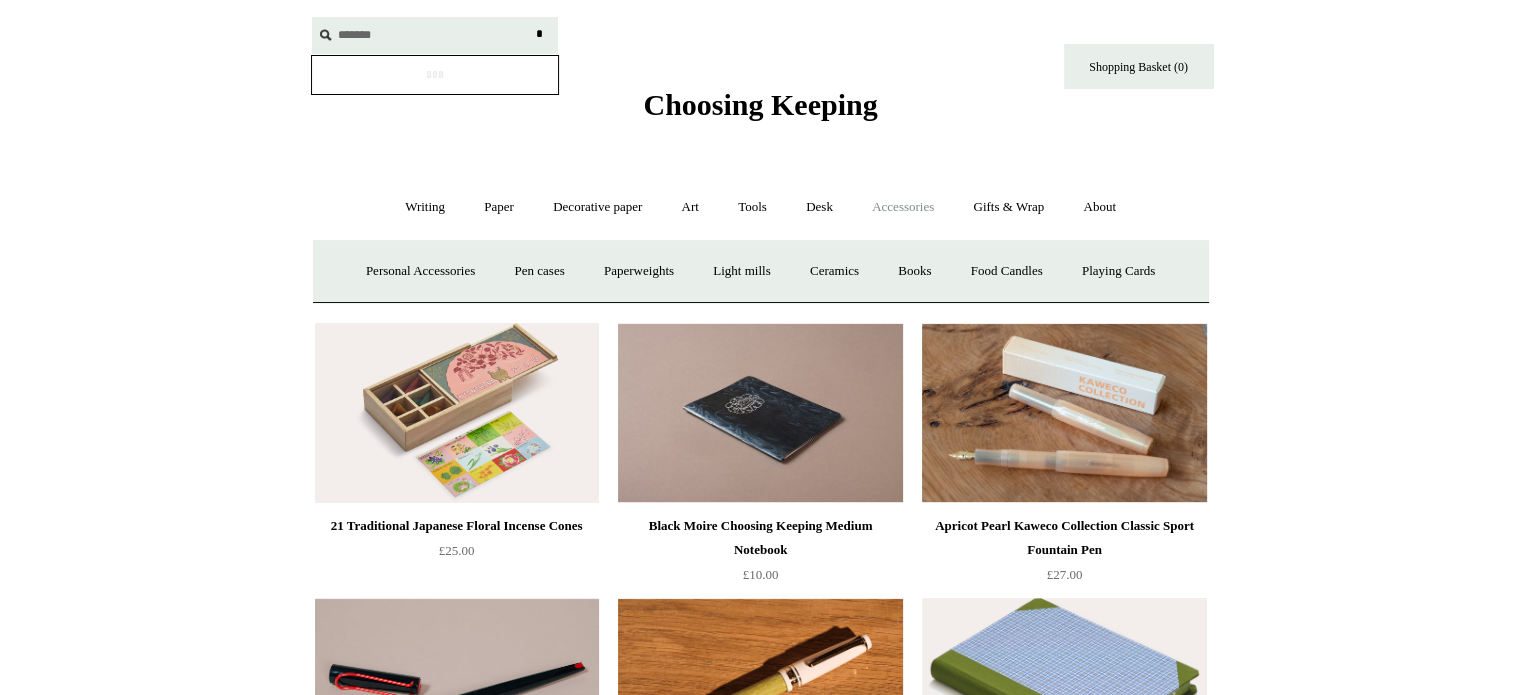 type on "*******" 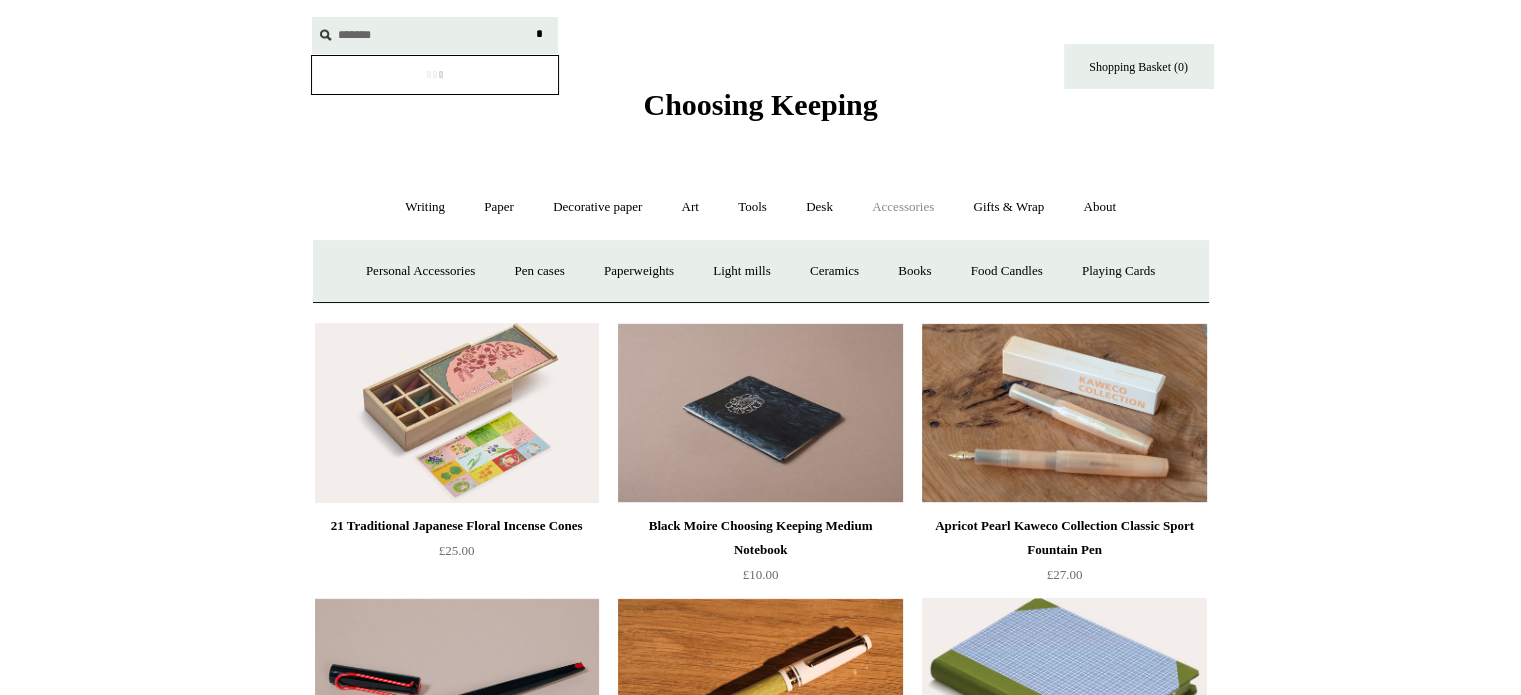 click on "*" at bounding box center [540, 34] 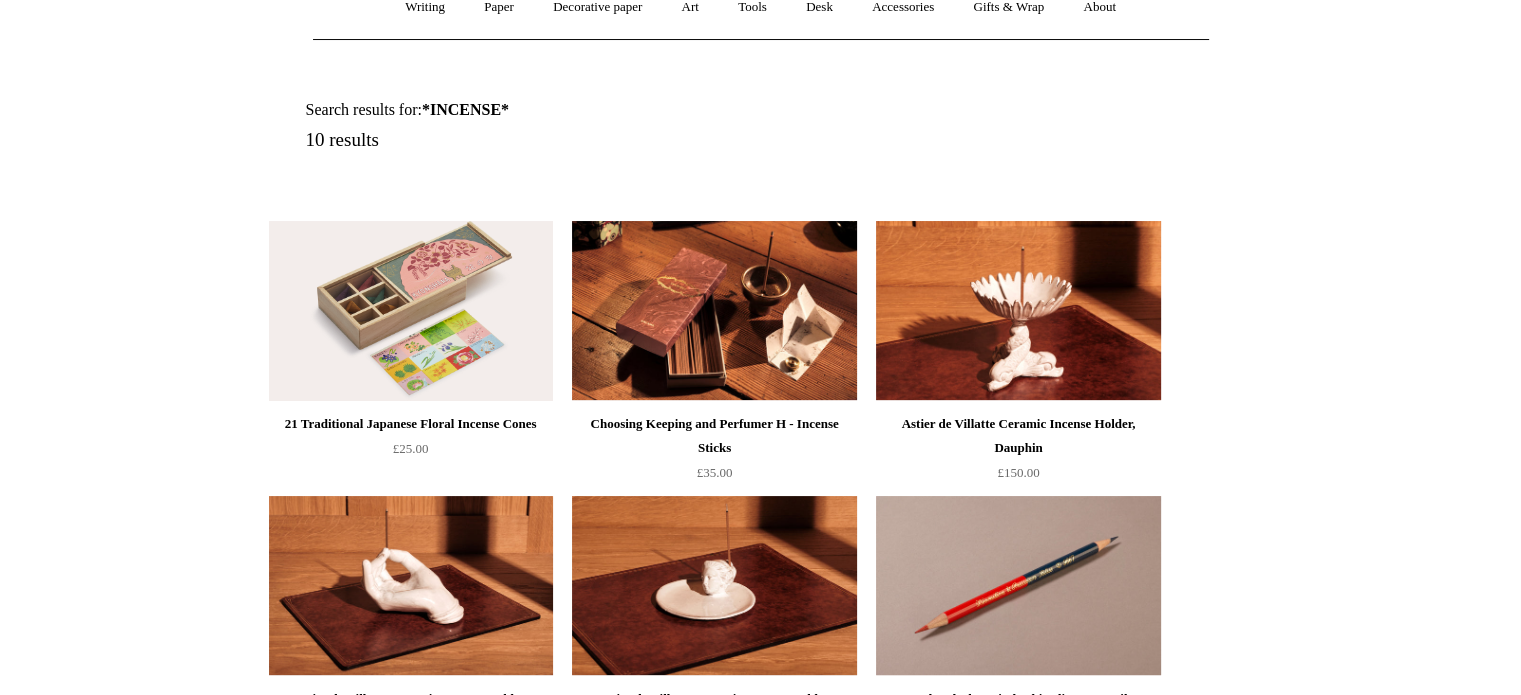 scroll, scrollTop: 0, scrollLeft: 0, axis: both 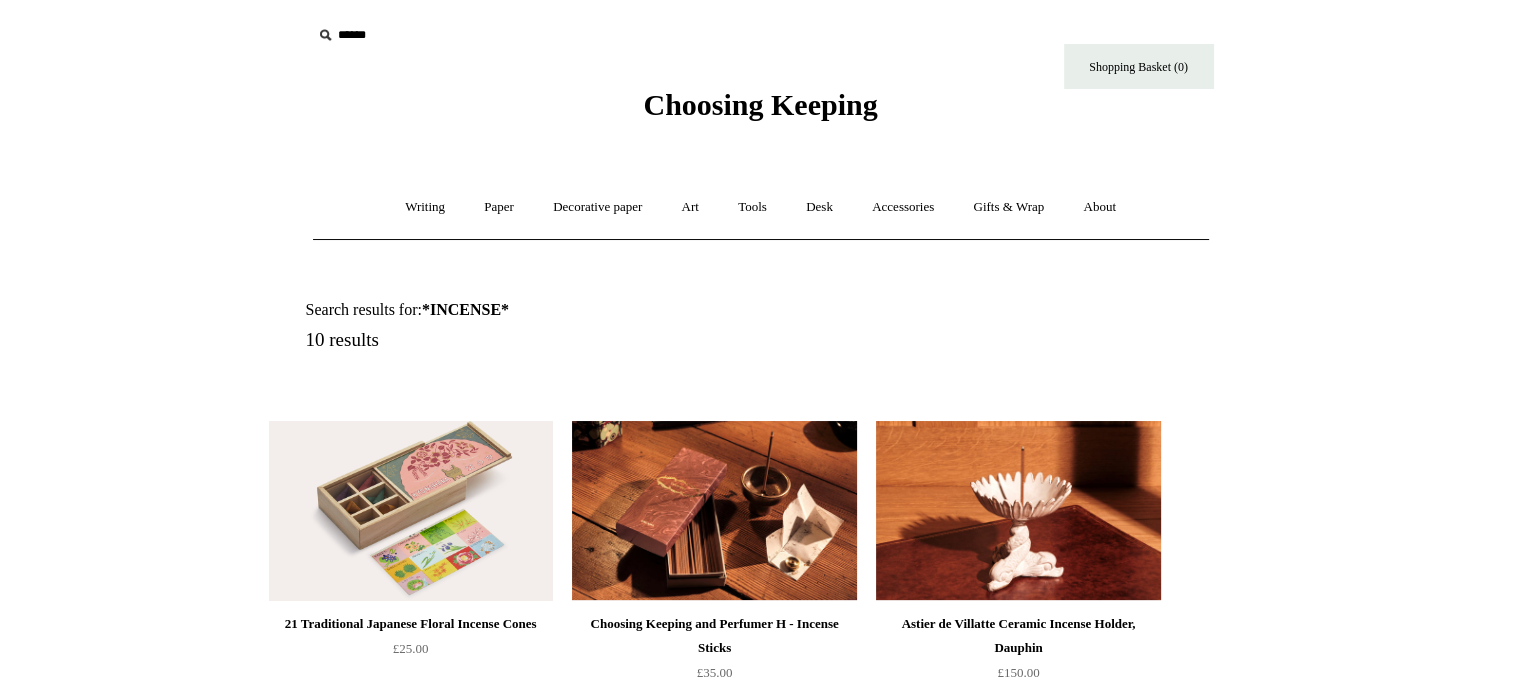 click on "Choosing Keeping" at bounding box center (760, 104) 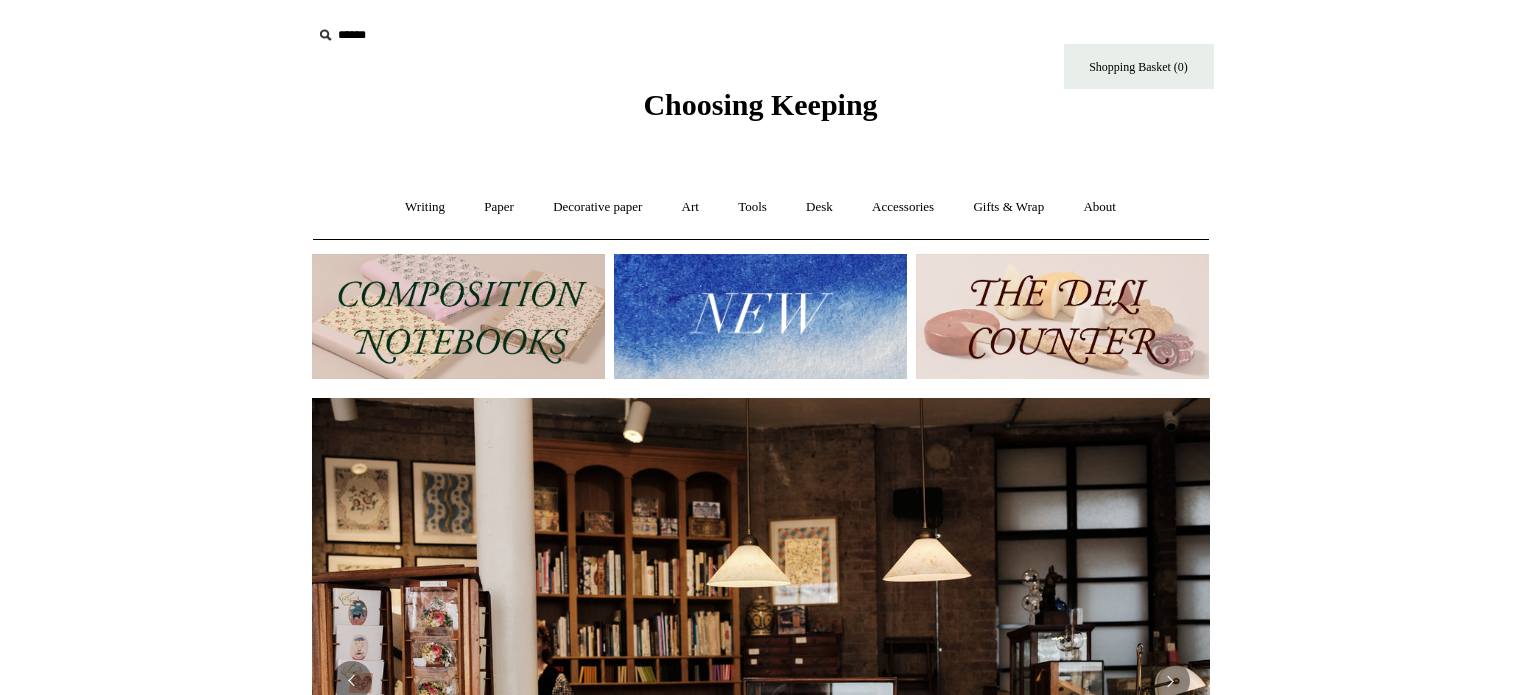 scroll, scrollTop: 0, scrollLeft: 0, axis: both 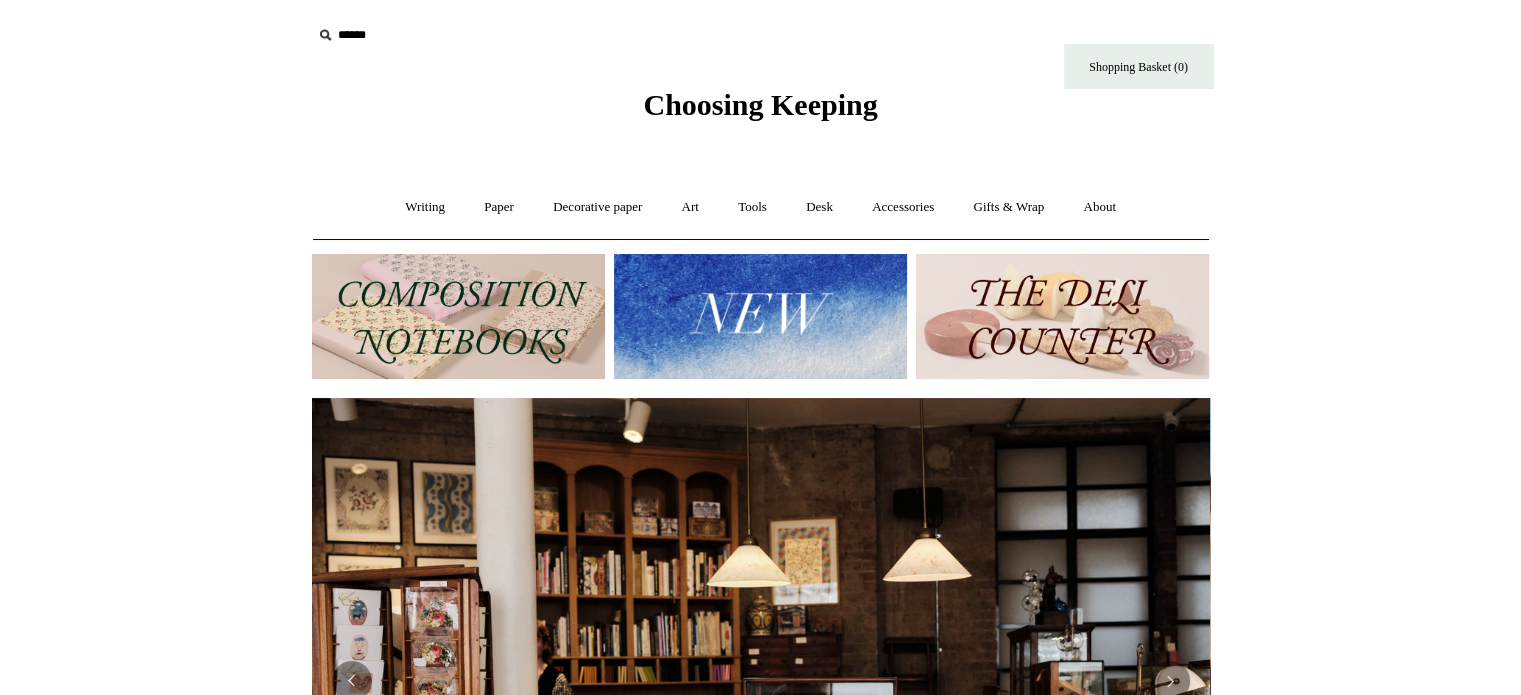 click at bounding box center (760, 316) 